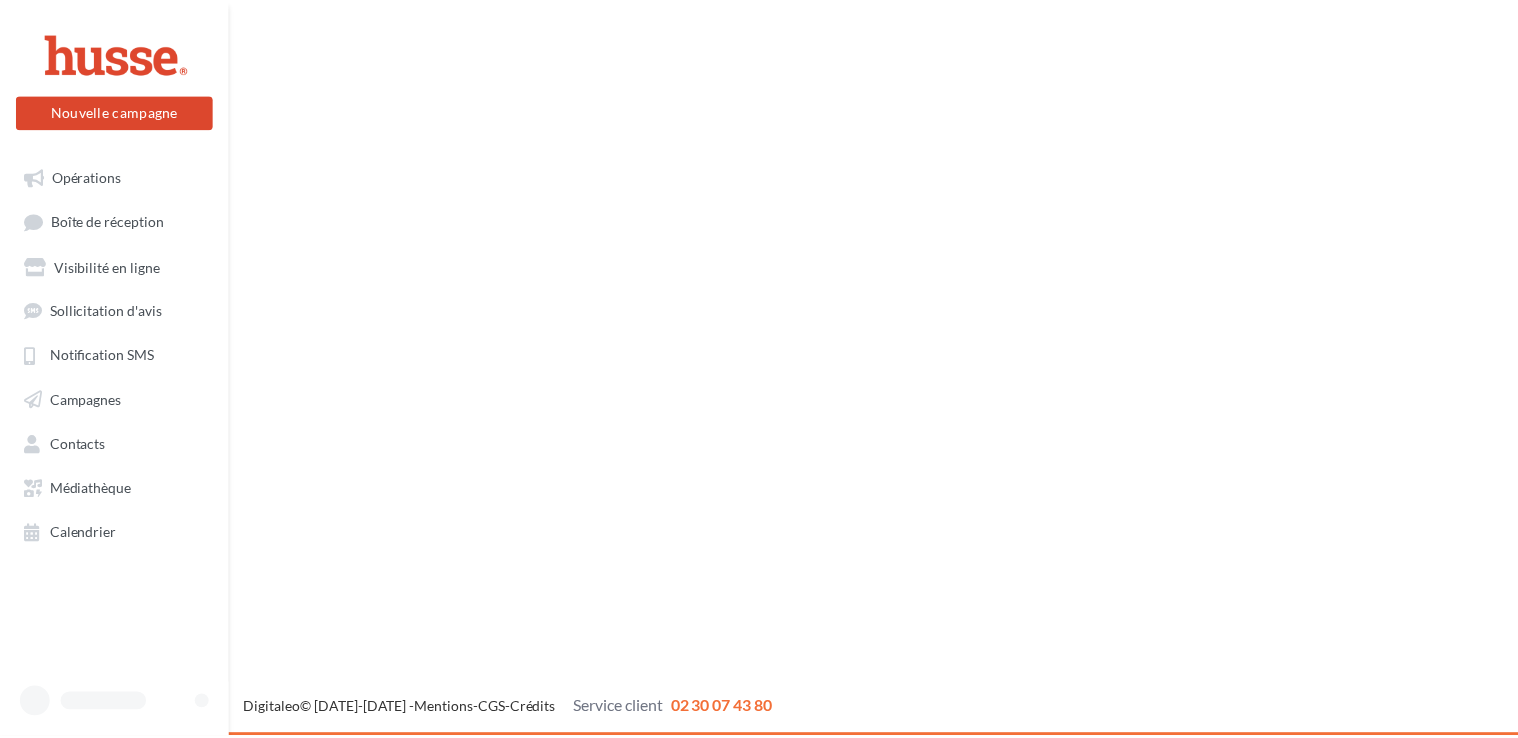 scroll, scrollTop: 0, scrollLeft: 0, axis: both 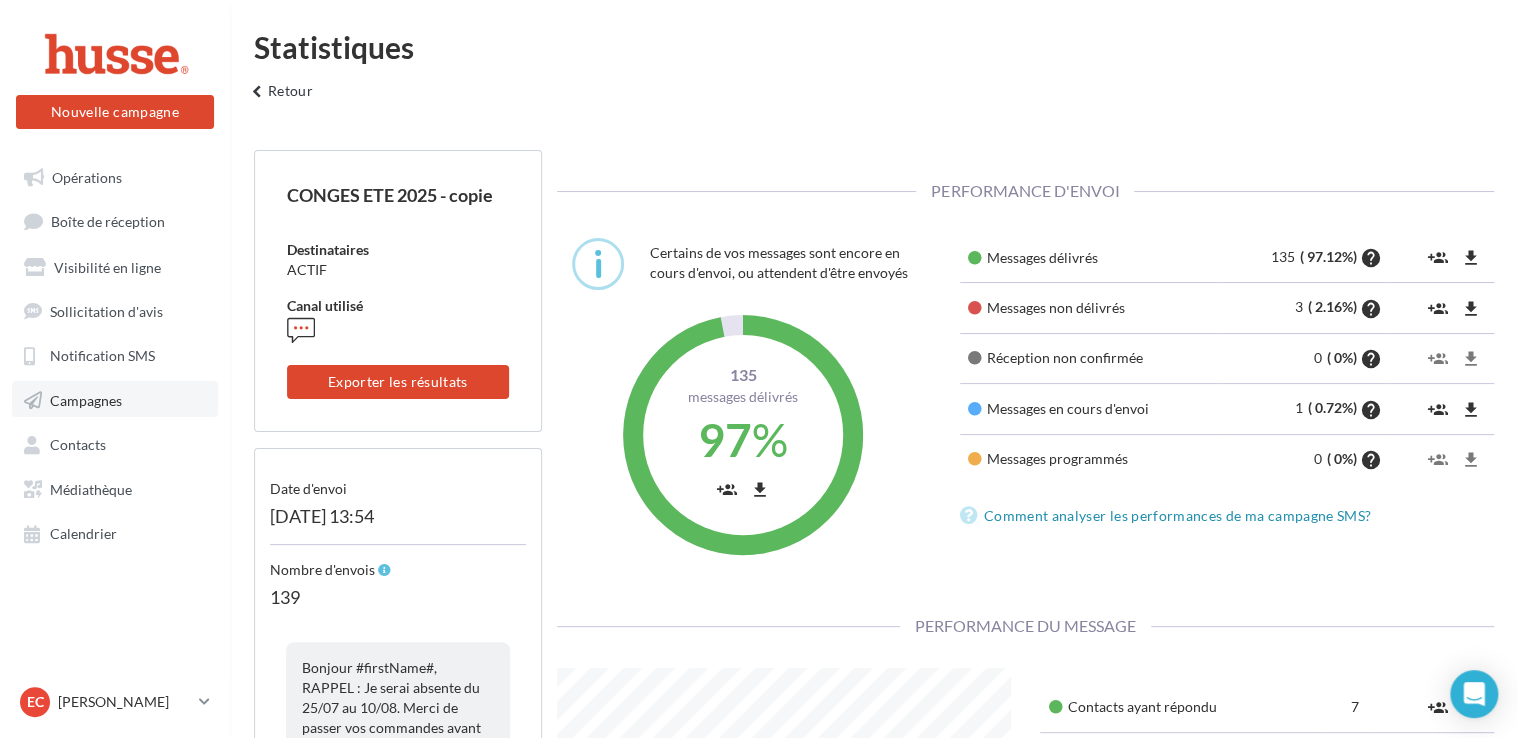click on "Campagnes" at bounding box center [86, 399] 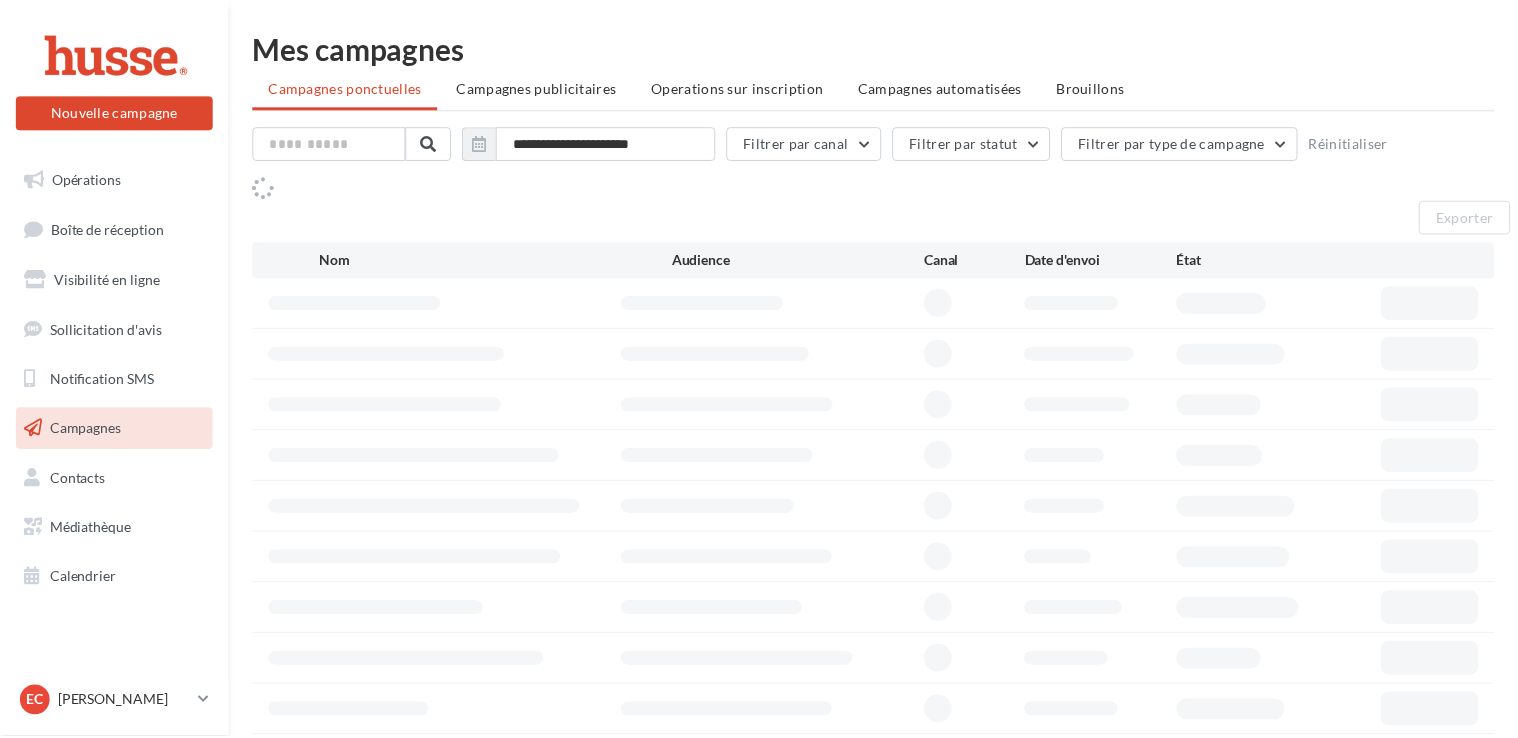 scroll, scrollTop: 0, scrollLeft: 0, axis: both 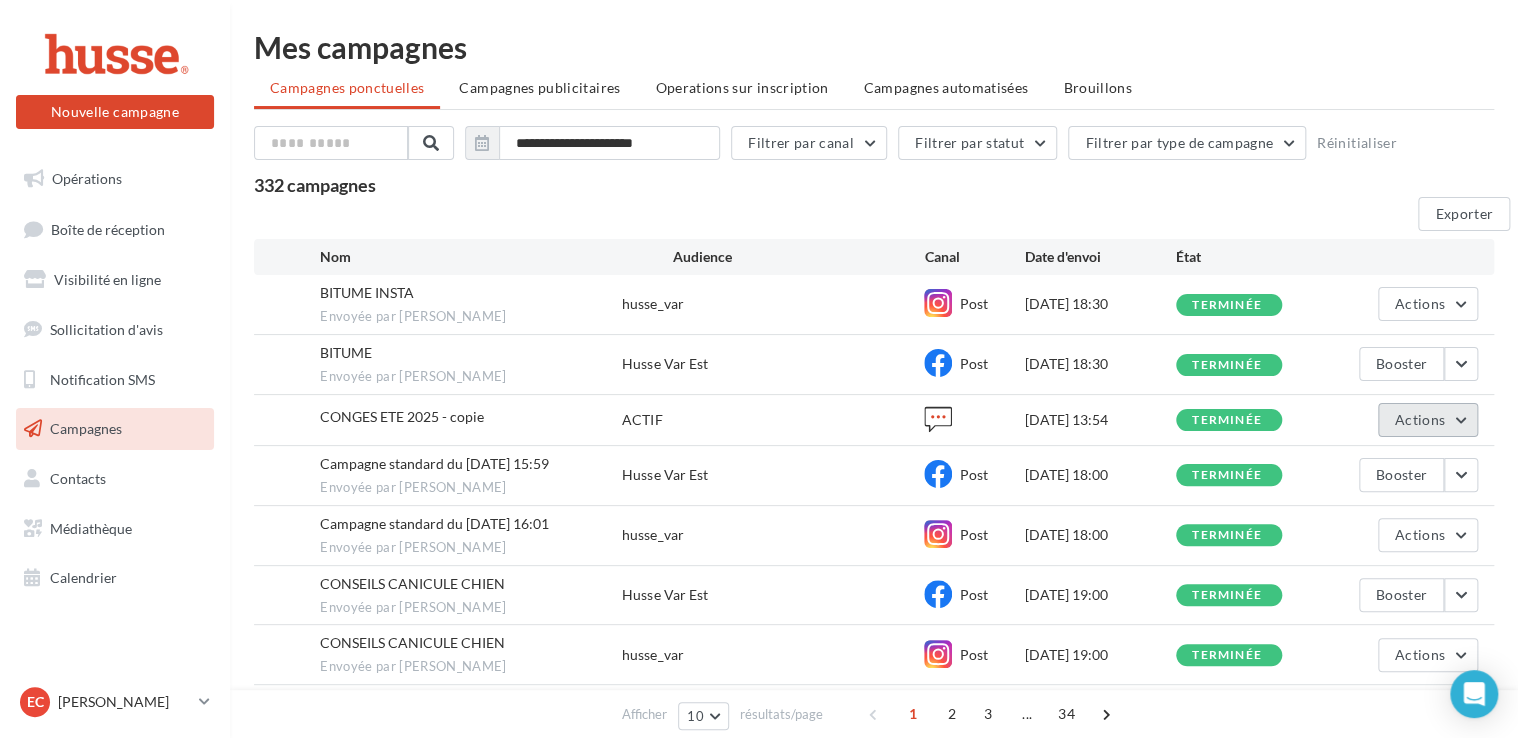 click on "Actions" at bounding box center [1428, 420] 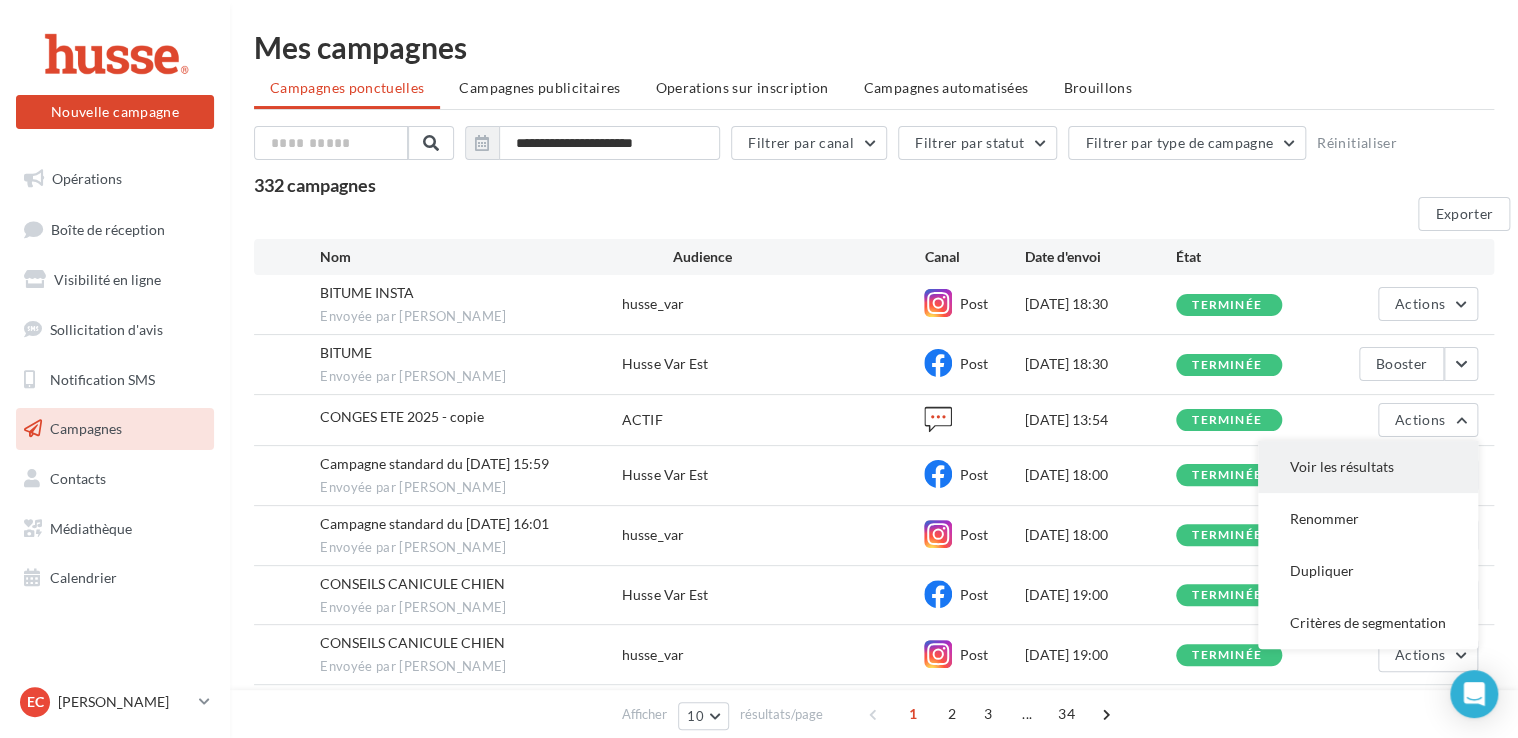 click on "Voir les résultats" at bounding box center (1368, 467) 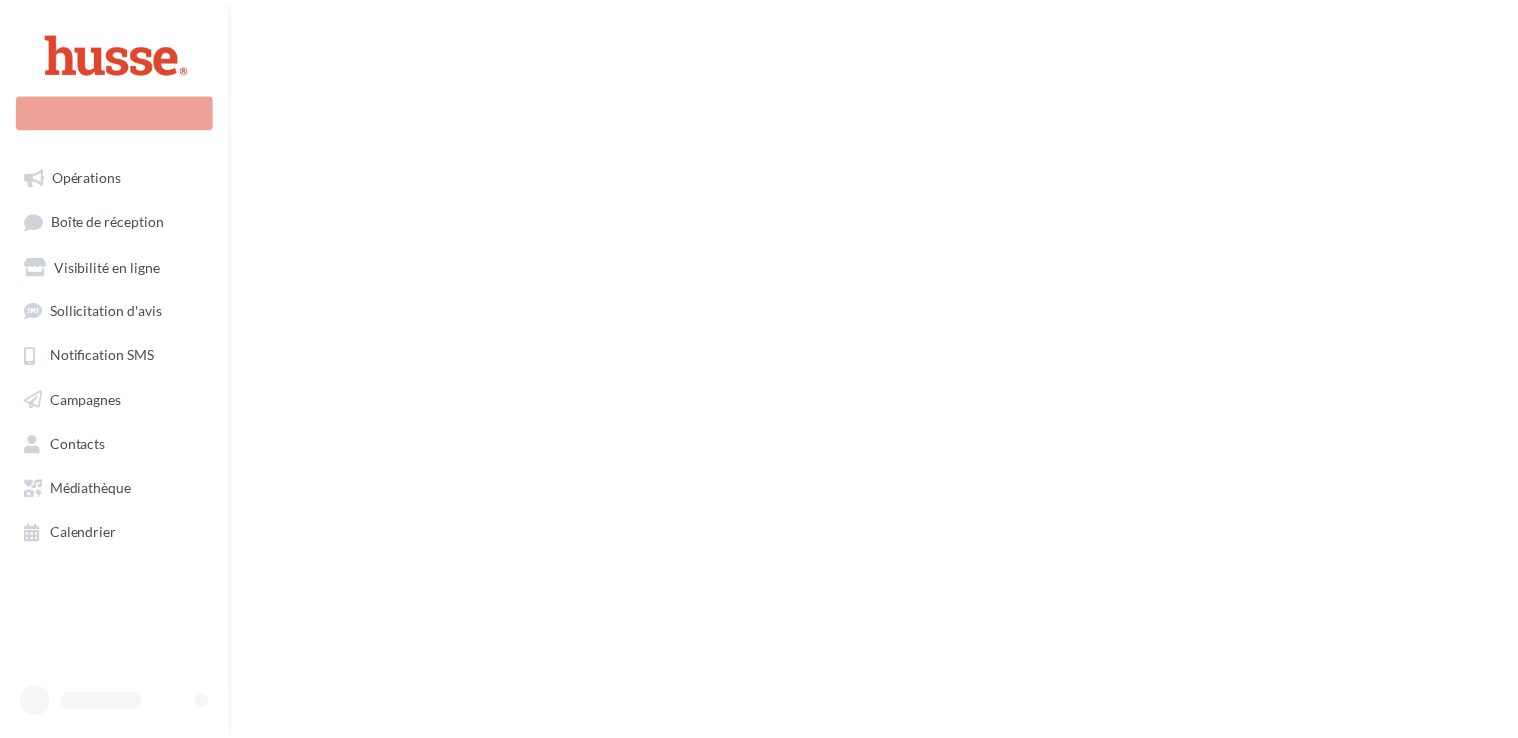 scroll, scrollTop: 0, scrollLeft: 0, axis: both 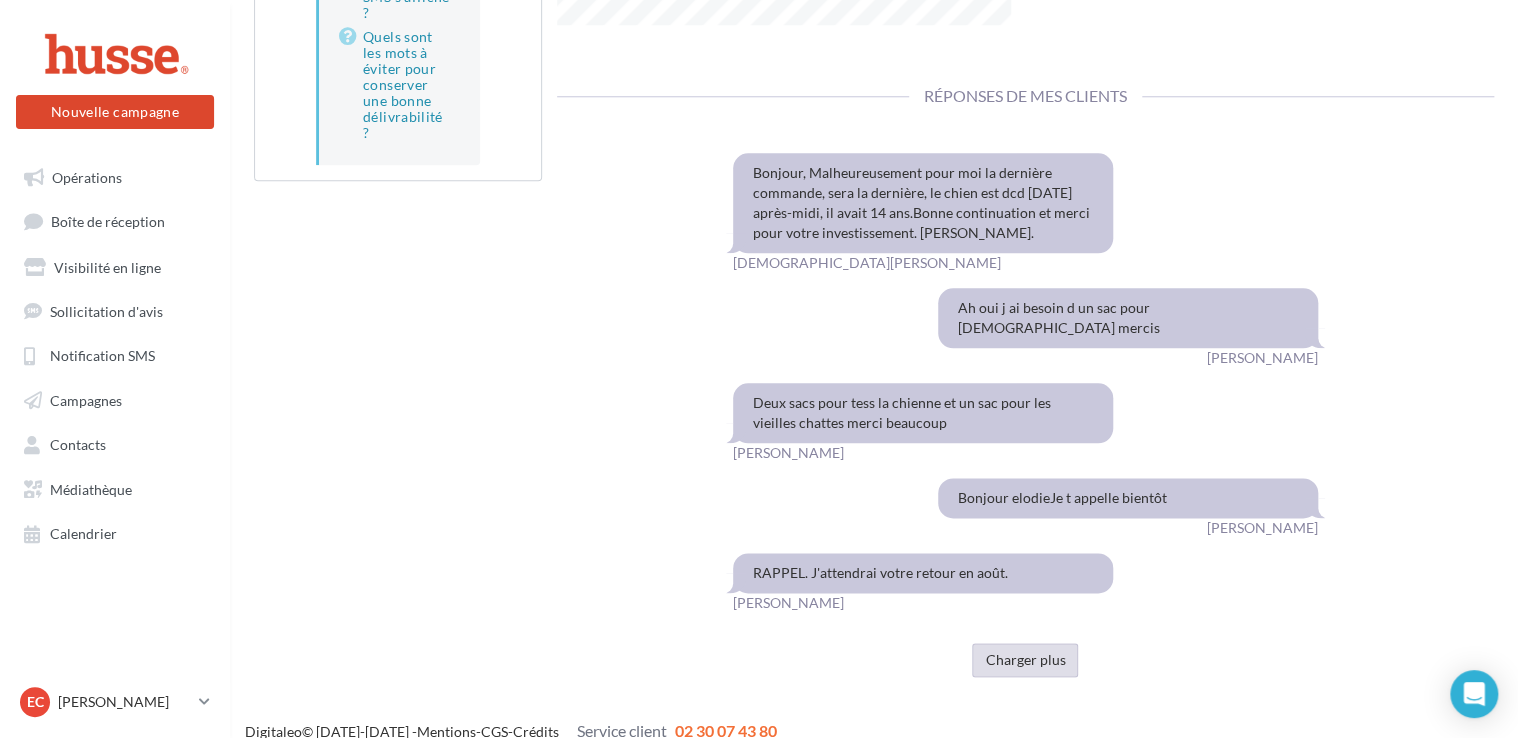 click on "Charger plus" at bounding box center (1025, 660) 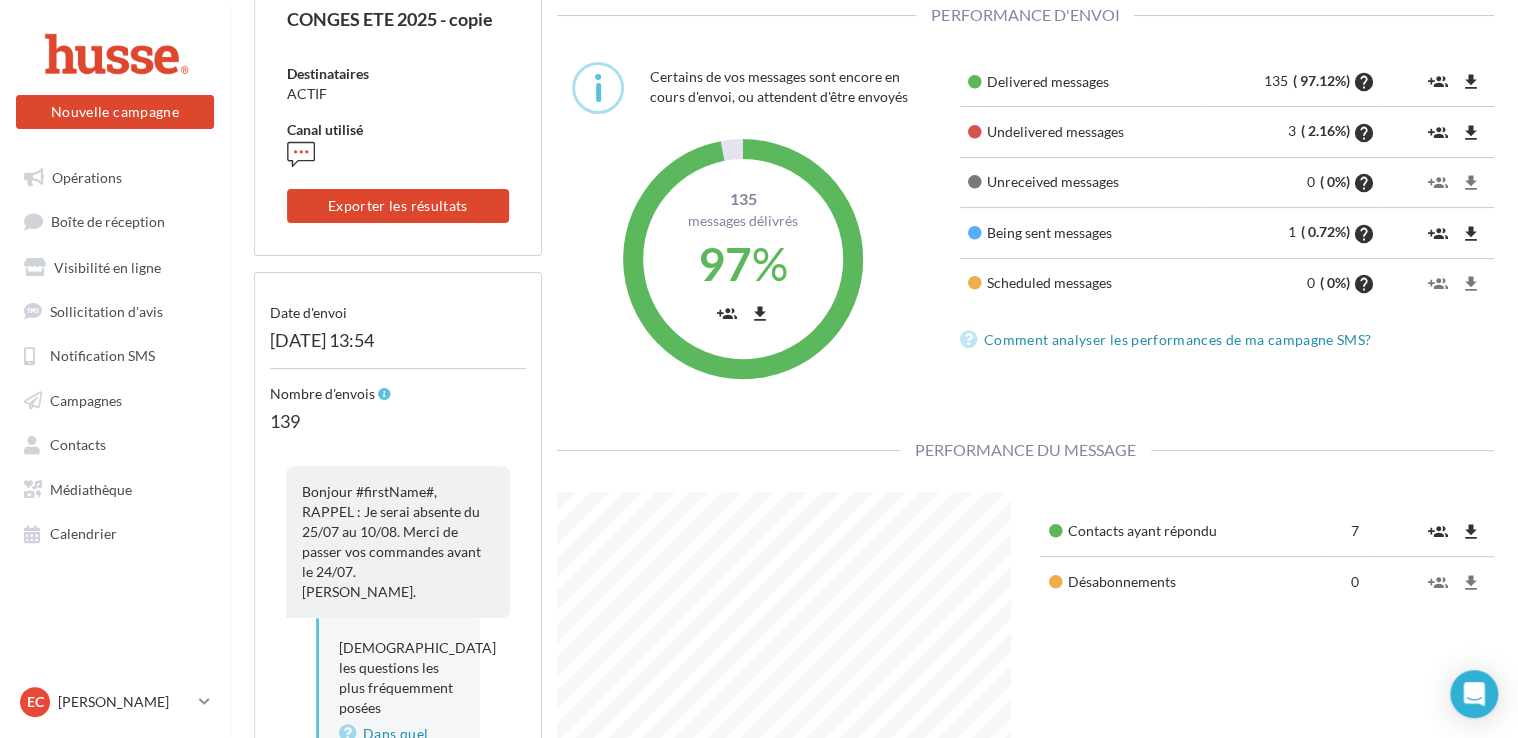 scroll, scrollTop: 0, scrollLeft: 0, axis: both 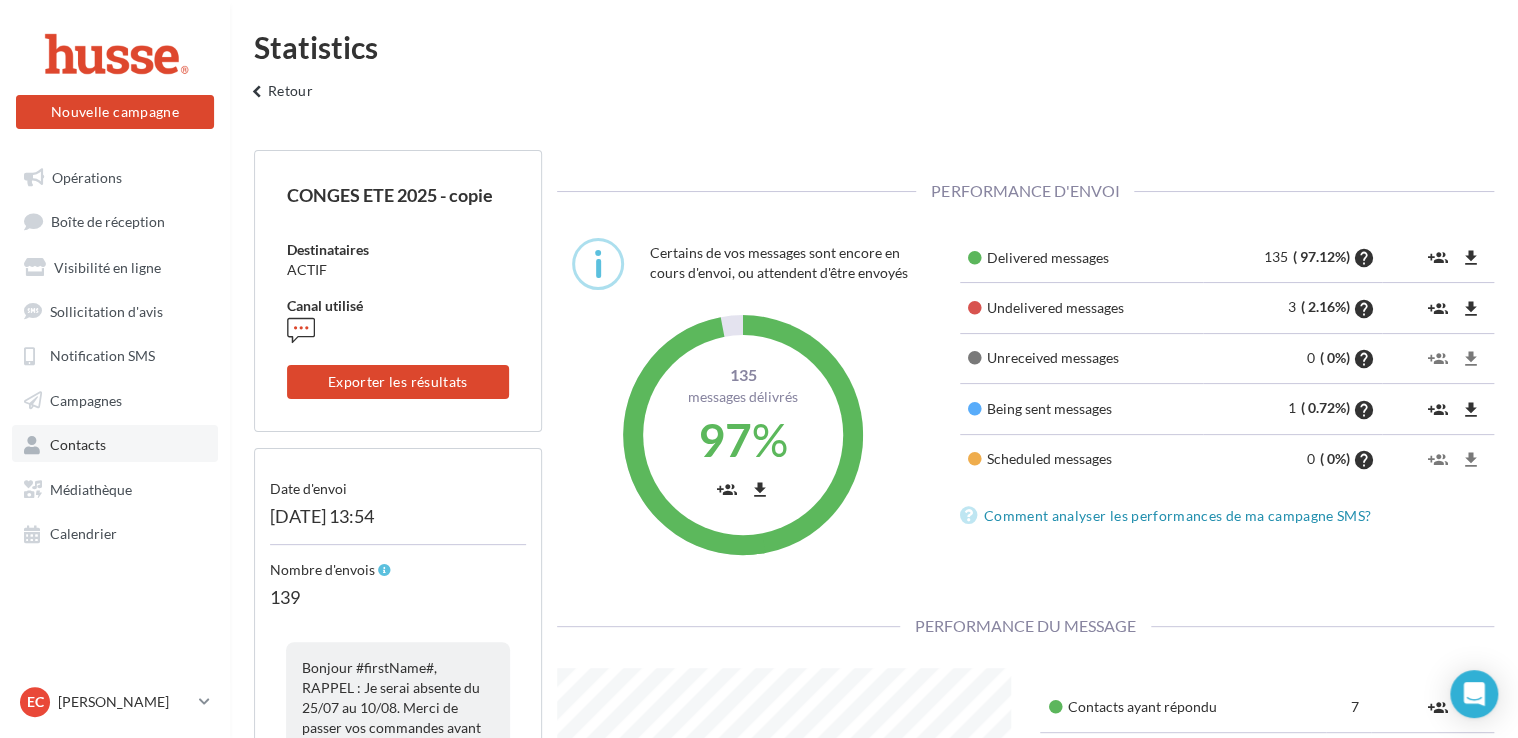 click on "Contacts" at bounding box center (115, 443) 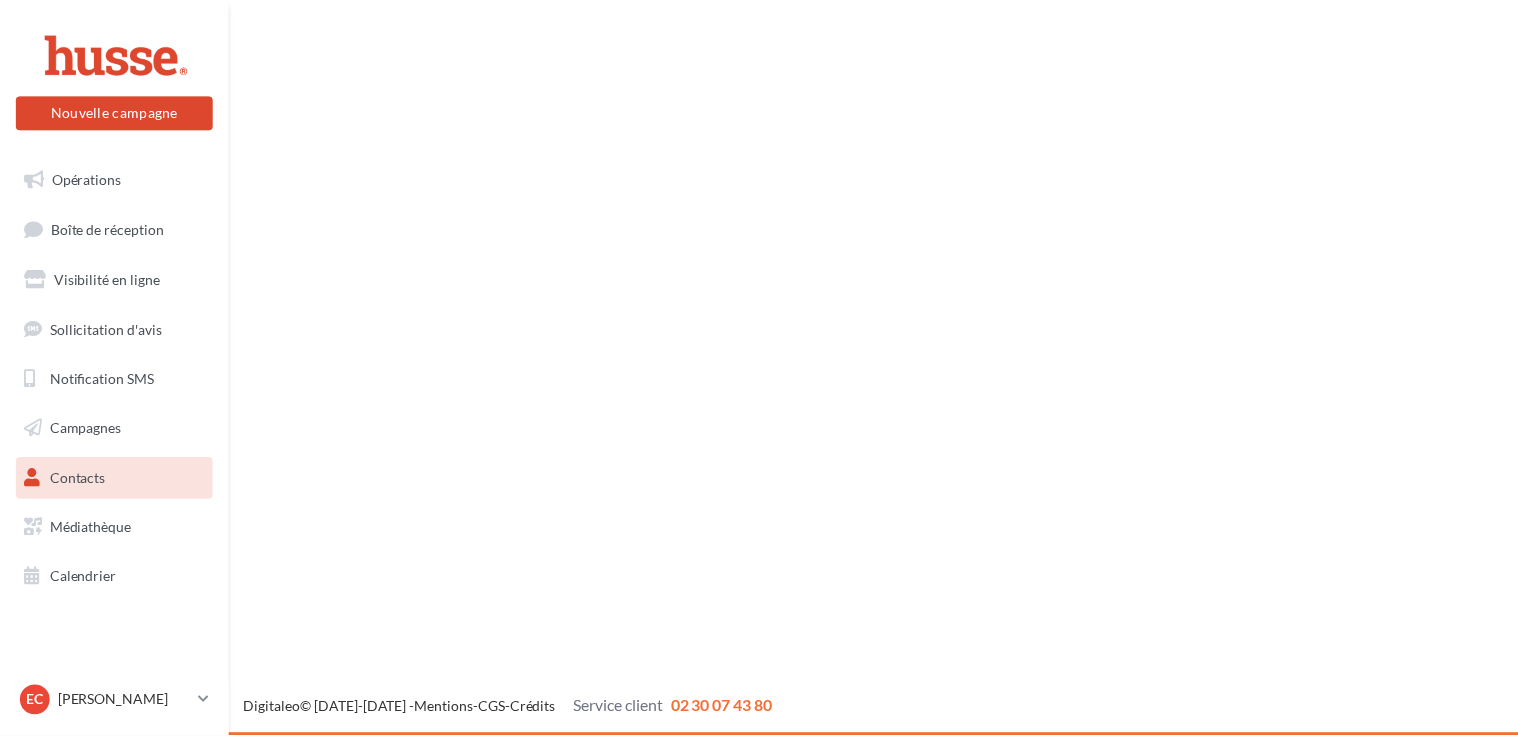 scroll, scrollTop: 0, scrollLeft: 0, axis: both 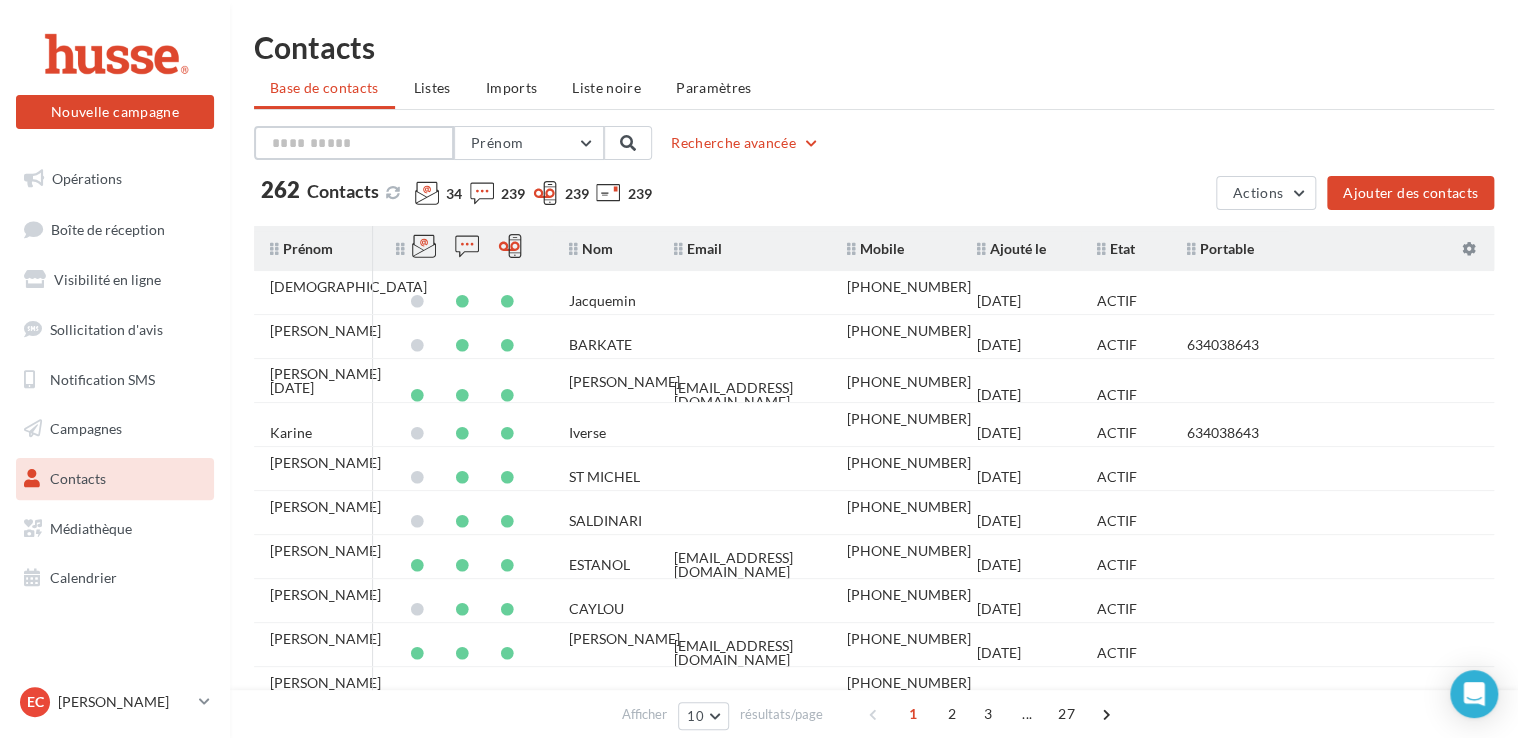 click at bounding box center (354, 143) 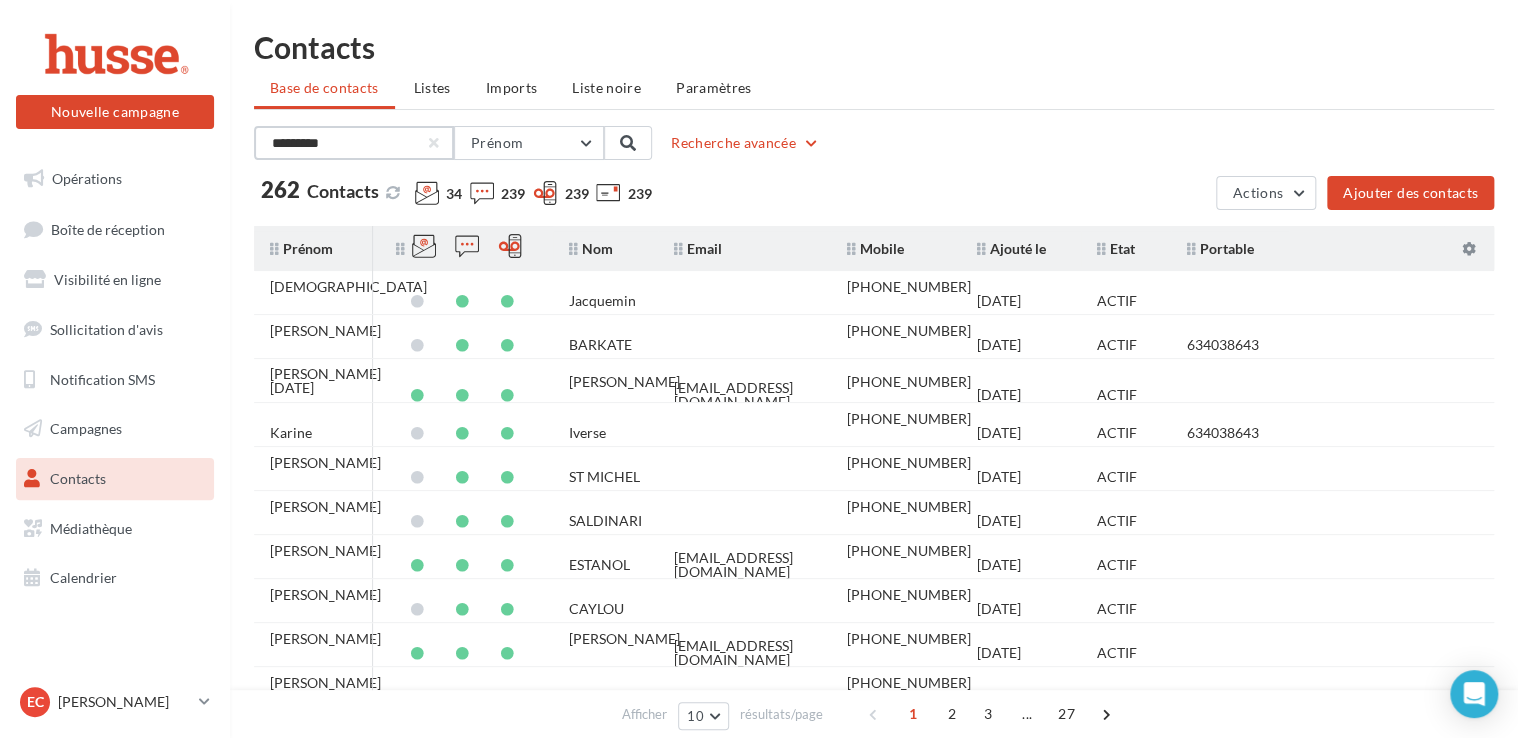 type on "*********" 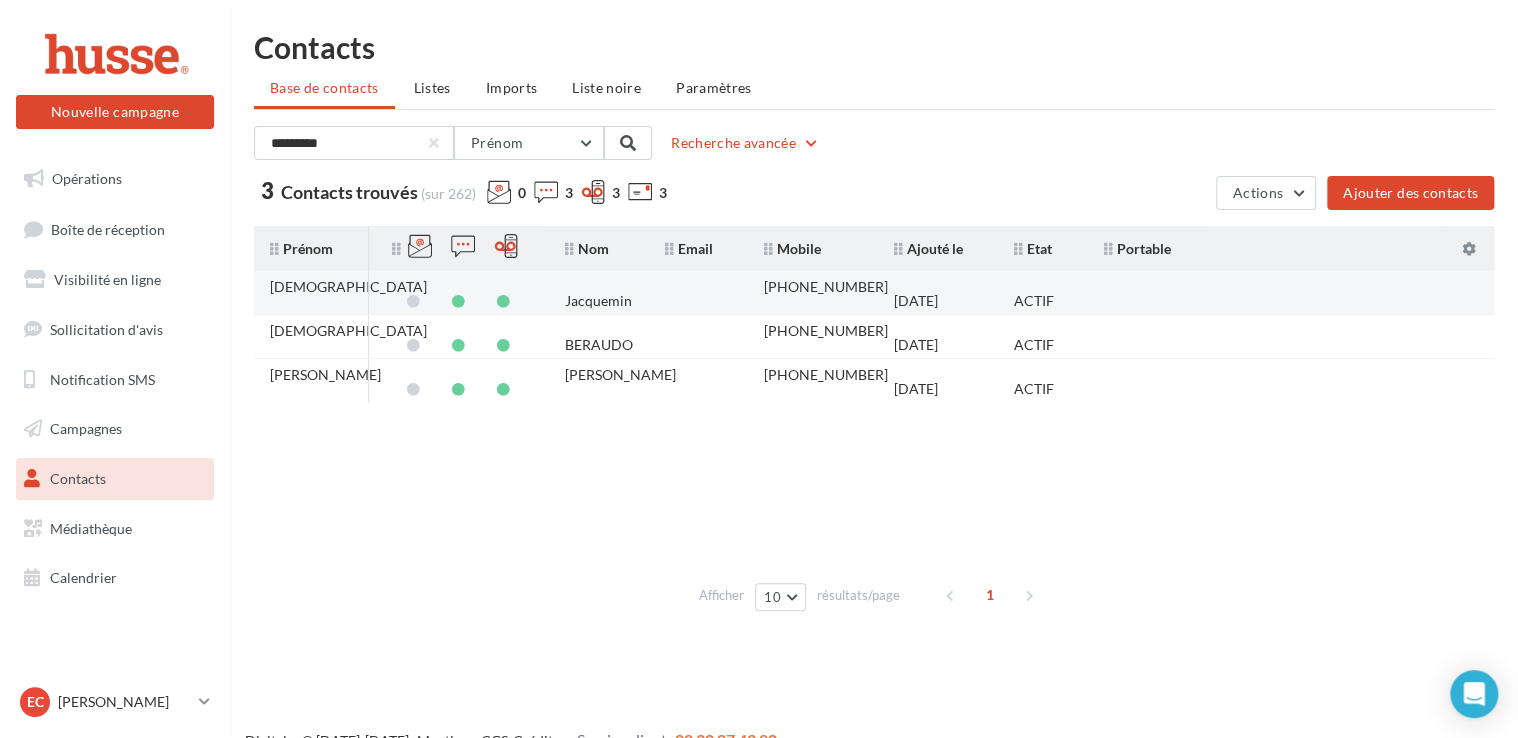 click on "ACTIF" at bounding box center (1034, 301) 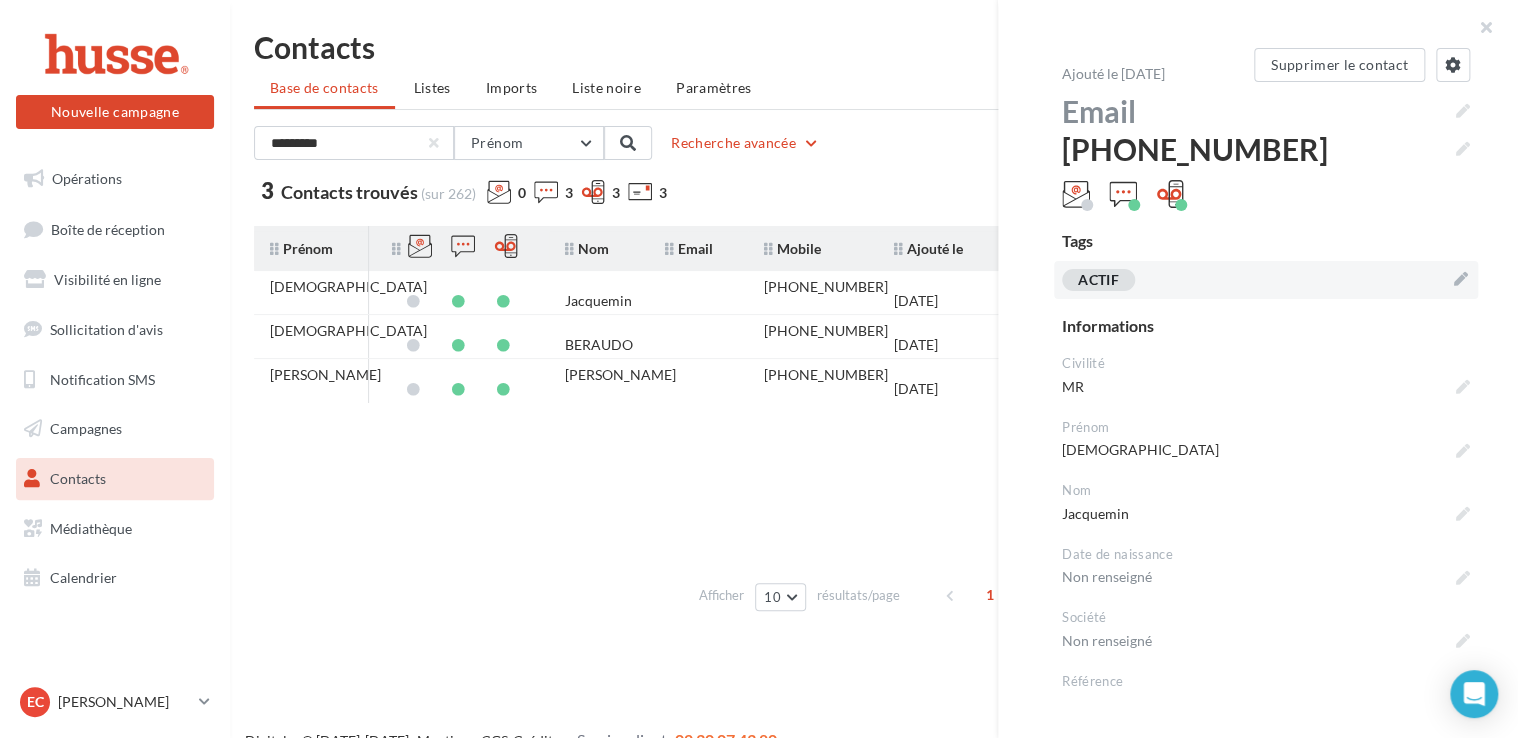 click at bounding box center (1461, 279) 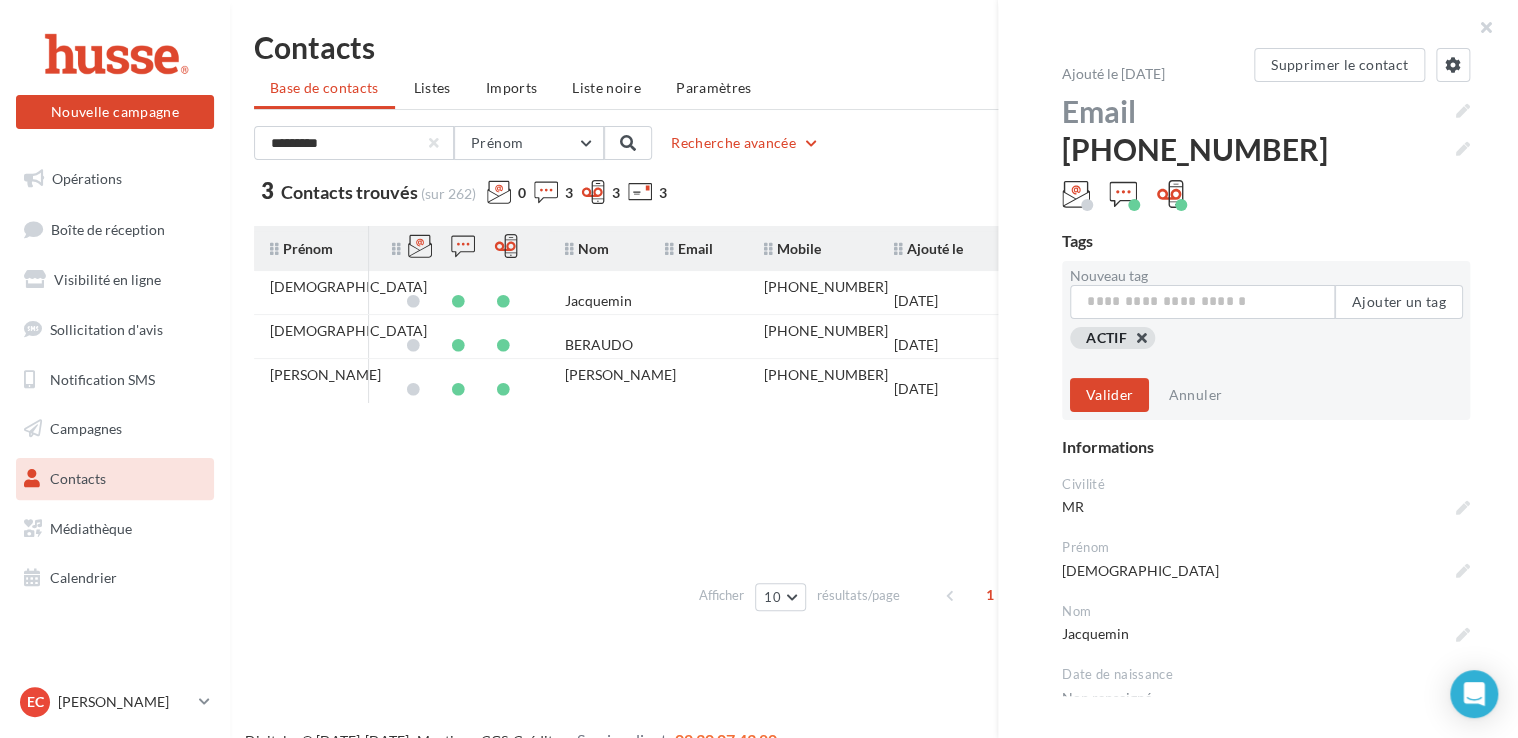 click at bounding box center [1086, 360] 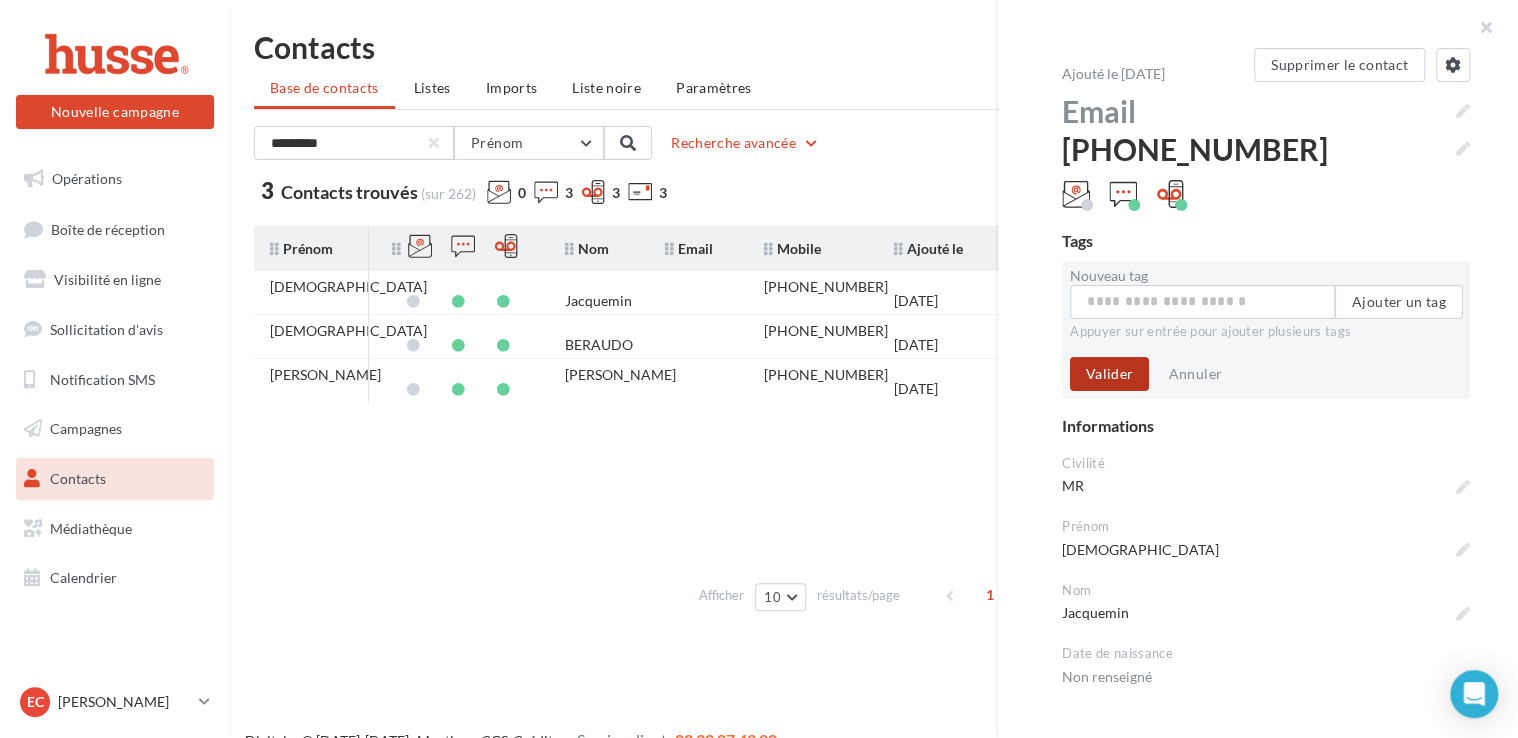 click on "Valider" at bounding box center (1109, 374) 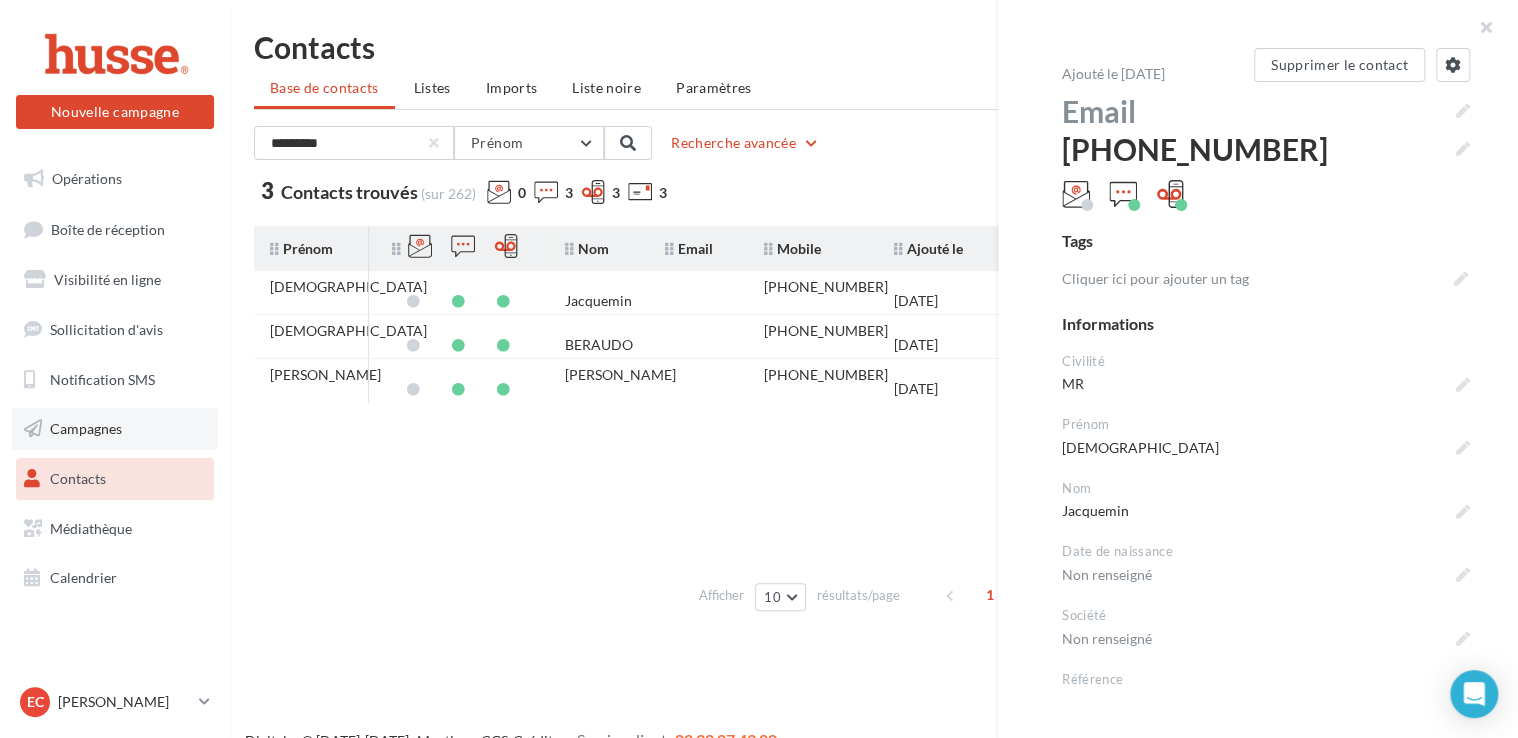 click on "Campagnes" at bounding box center [115, 429] 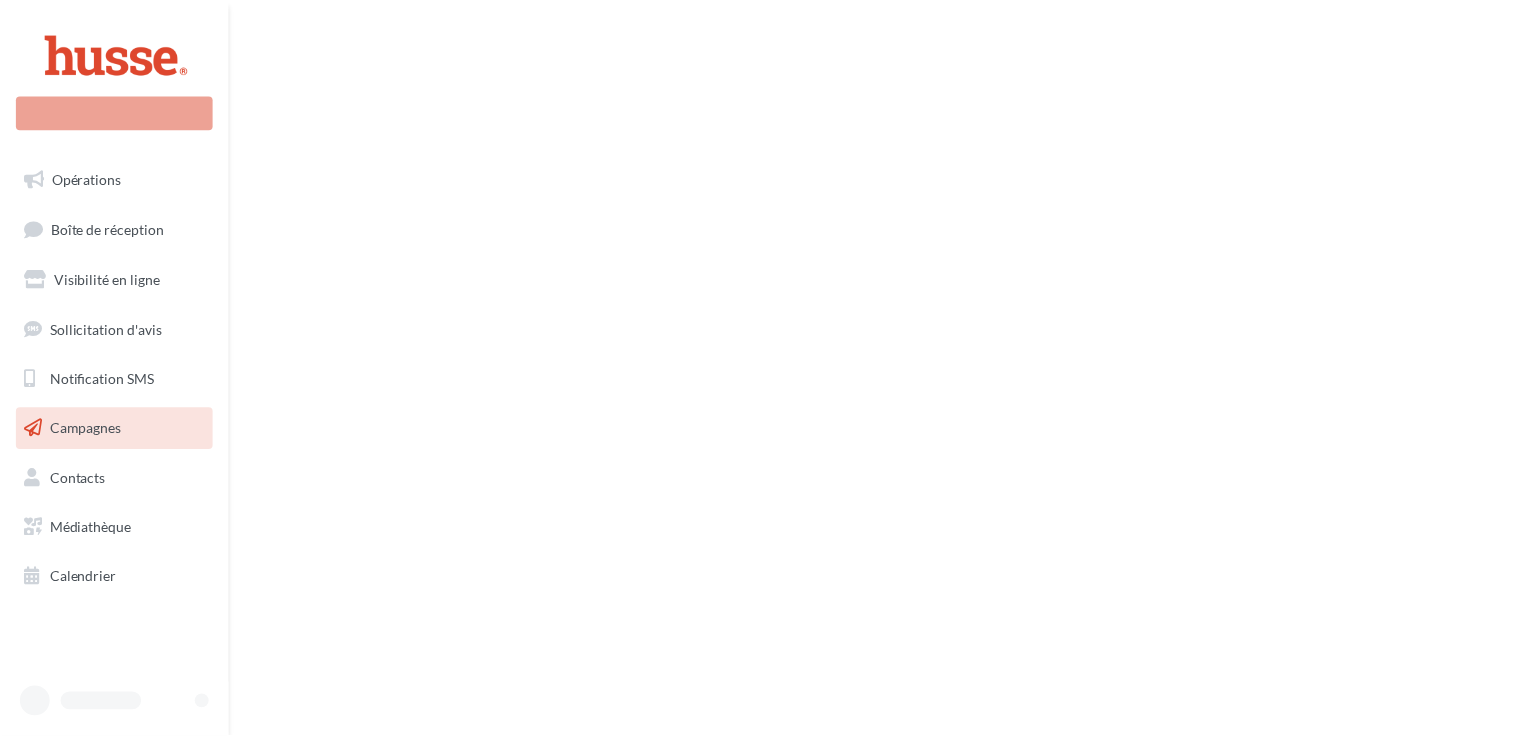scroll, scrollTop: 0, scrollLeft: 0, axis: both 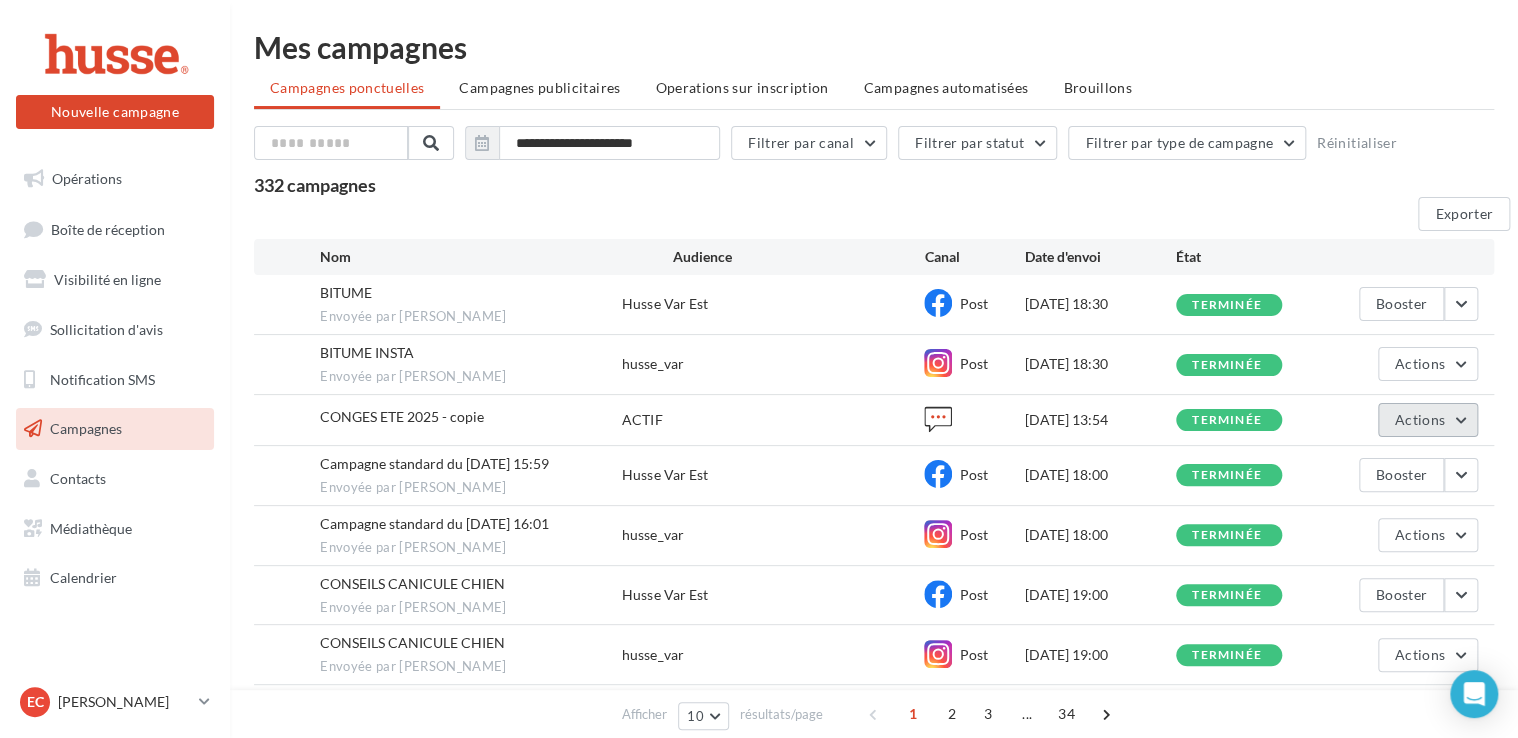 click on "Actions" at bounding box center (1428, 420) 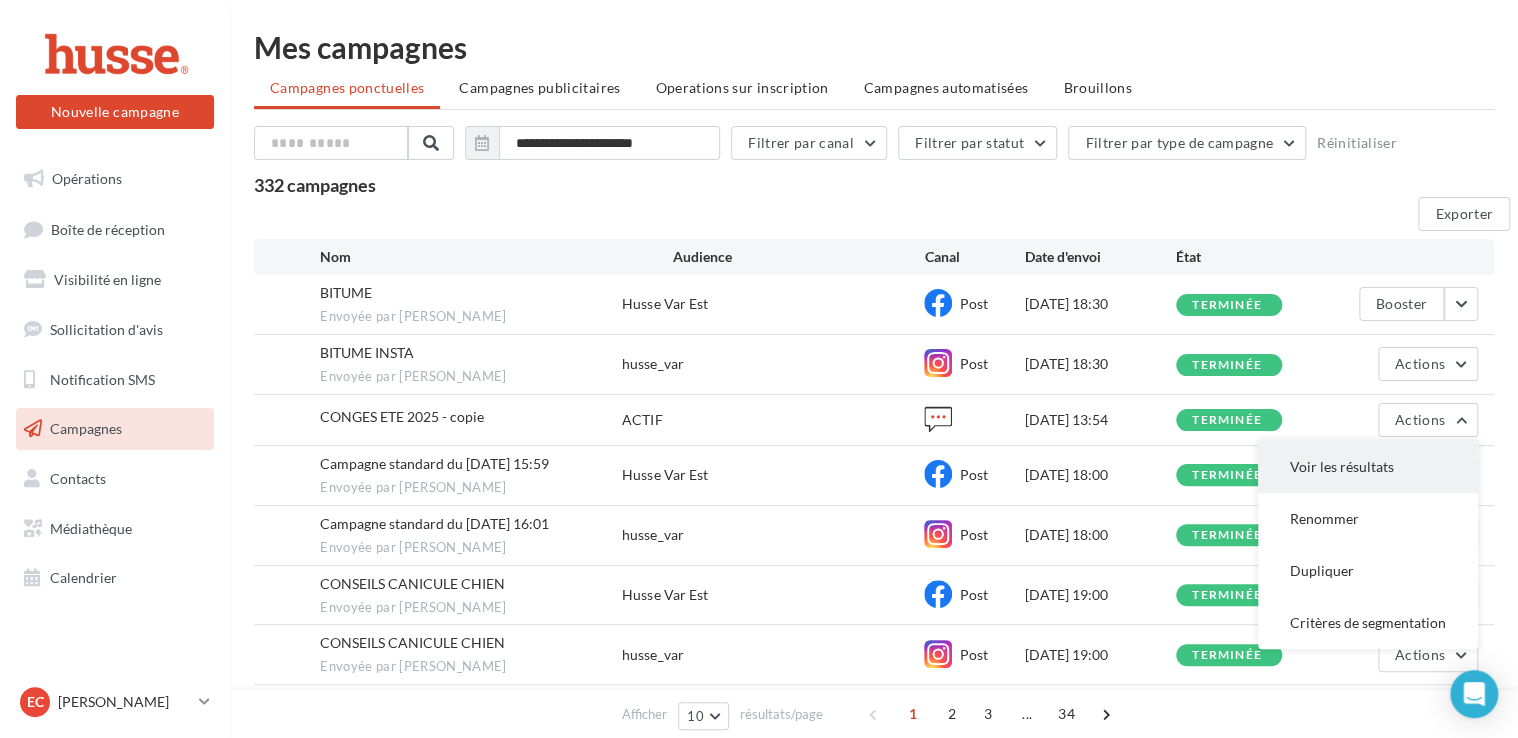 click on "Voir les résultats" at bounding box center (1368, 467) 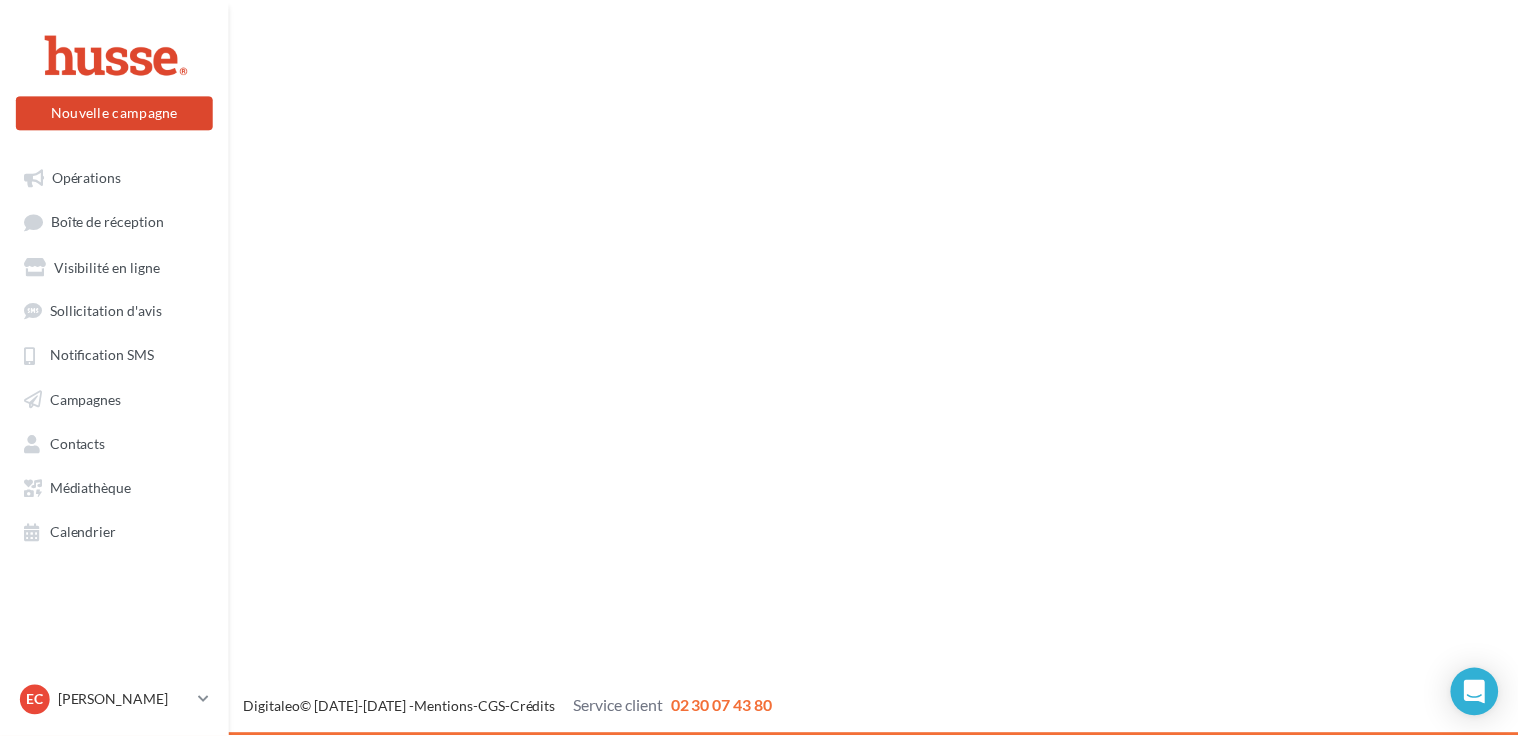 scroll, scrollTop: 0, scrollLeft: 0, axis: both 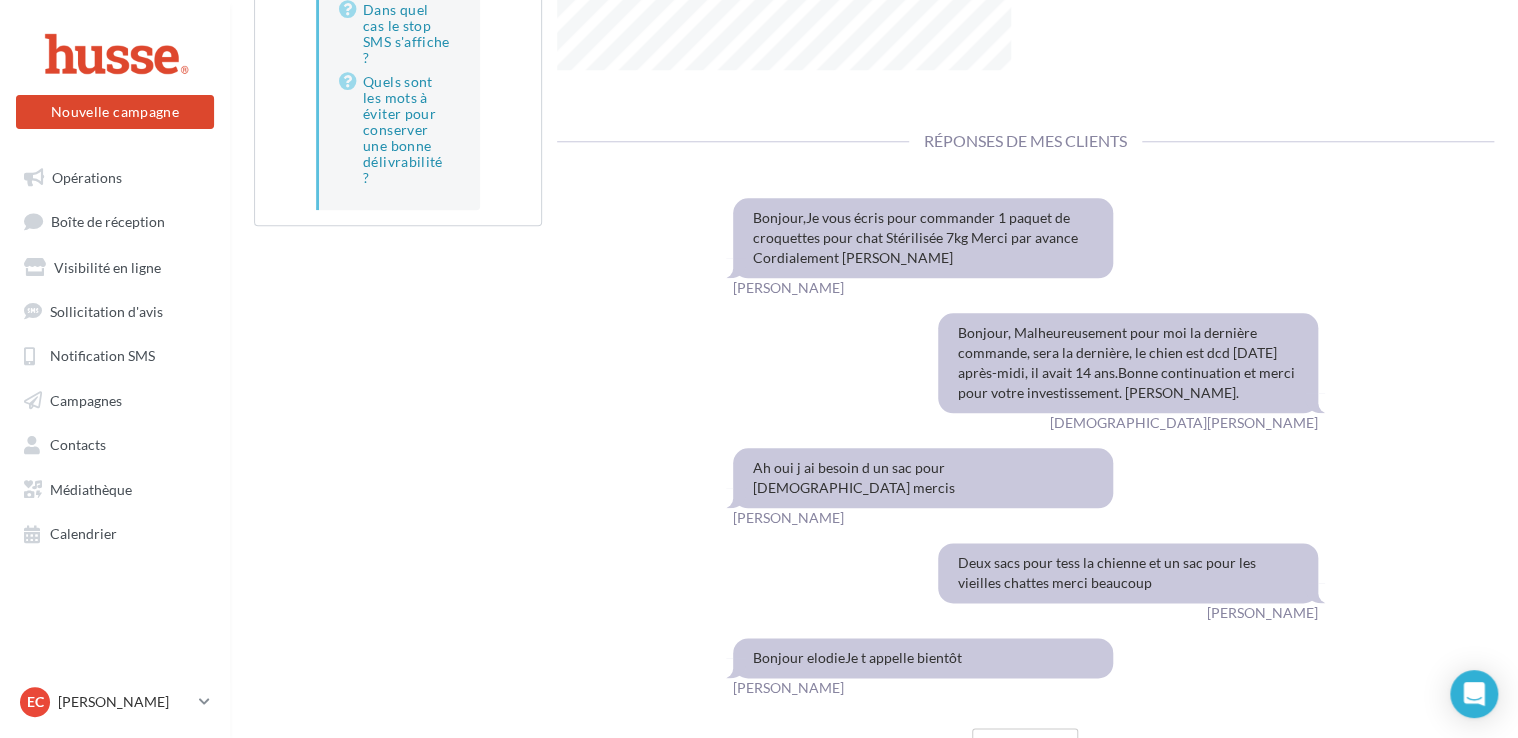 click on "Bonjour,Je vous écris pour commander 1 paquet de croquettes pour chat Stérilisée 7kg Merci par avance Cordialement [PERSON_NAME] [PERSON_NAME], Malheureusement pour moi la dernière commande, sera la dernière, le chien est dcd  [DATE] après-midi, il avait 14 ans.Bonne continuation et merci pour votre investissement. [PERSON_NAME]. [PERSON_NAME] oui j ai besoin d un sac pour [PERSON_NAME] mercis [PERSON_NAME] Deux sacs pour tess la chienne et un sac pour les vieilles chattes merci beaucoup [PERSON_NAME] elodieJe t appelle bientôt [PERSON_NAME]" at bounding box center [1025, 440] 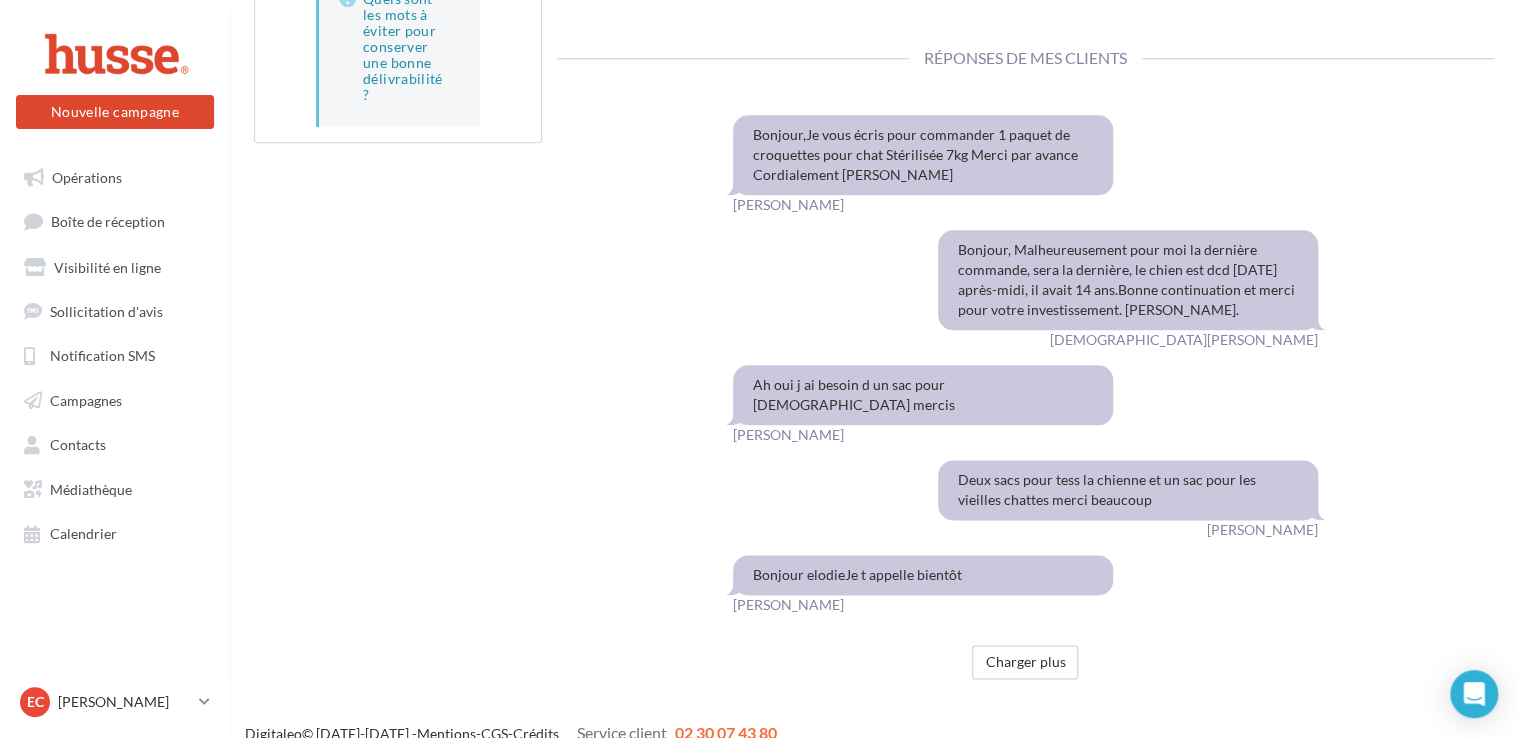 scroll, scrollTop: 985, scrollLeft: 0, axis: vertical 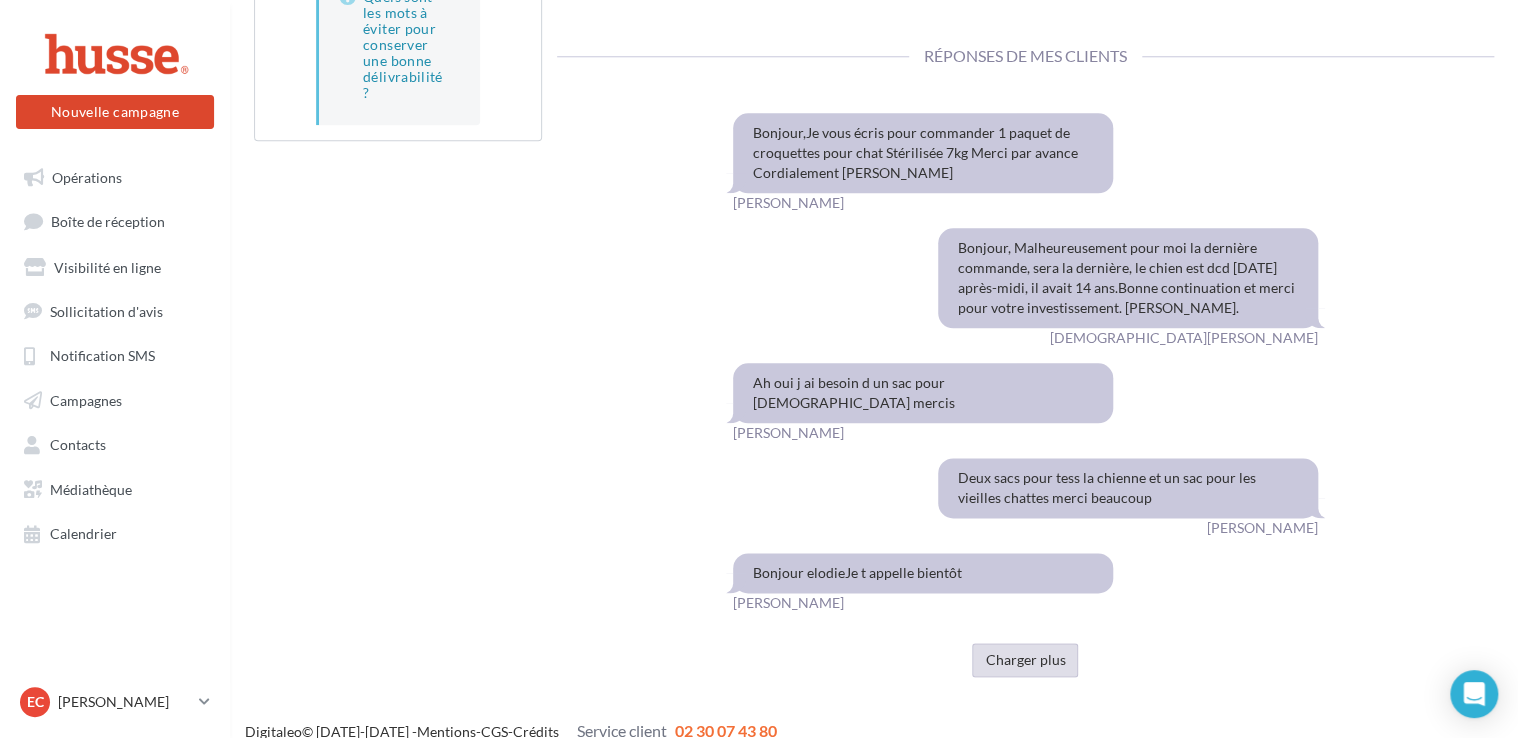 click on "Charger plus" at bounding box center [1025, 660] 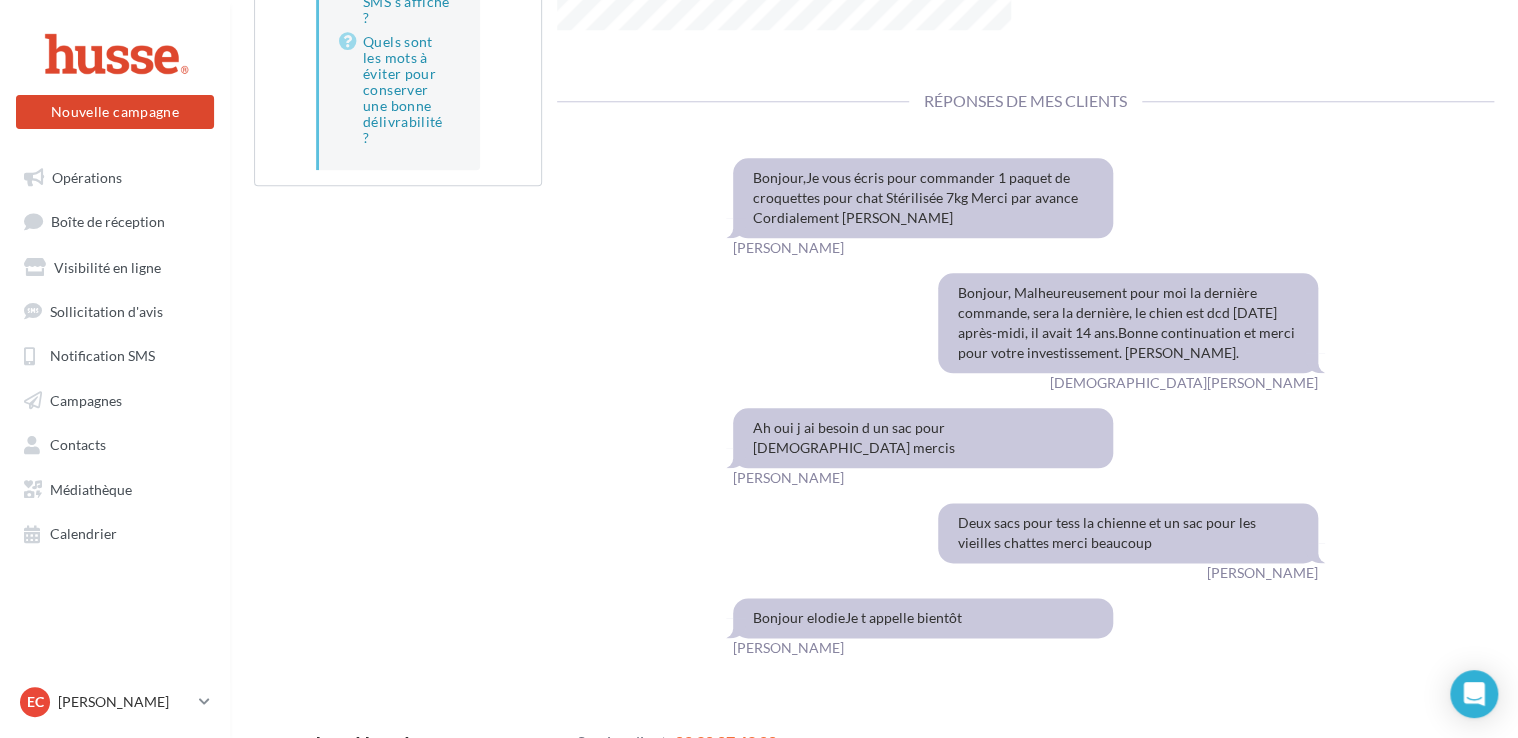 scroll, scrollTop: 952, scrollLeft: 0, axis: vertical 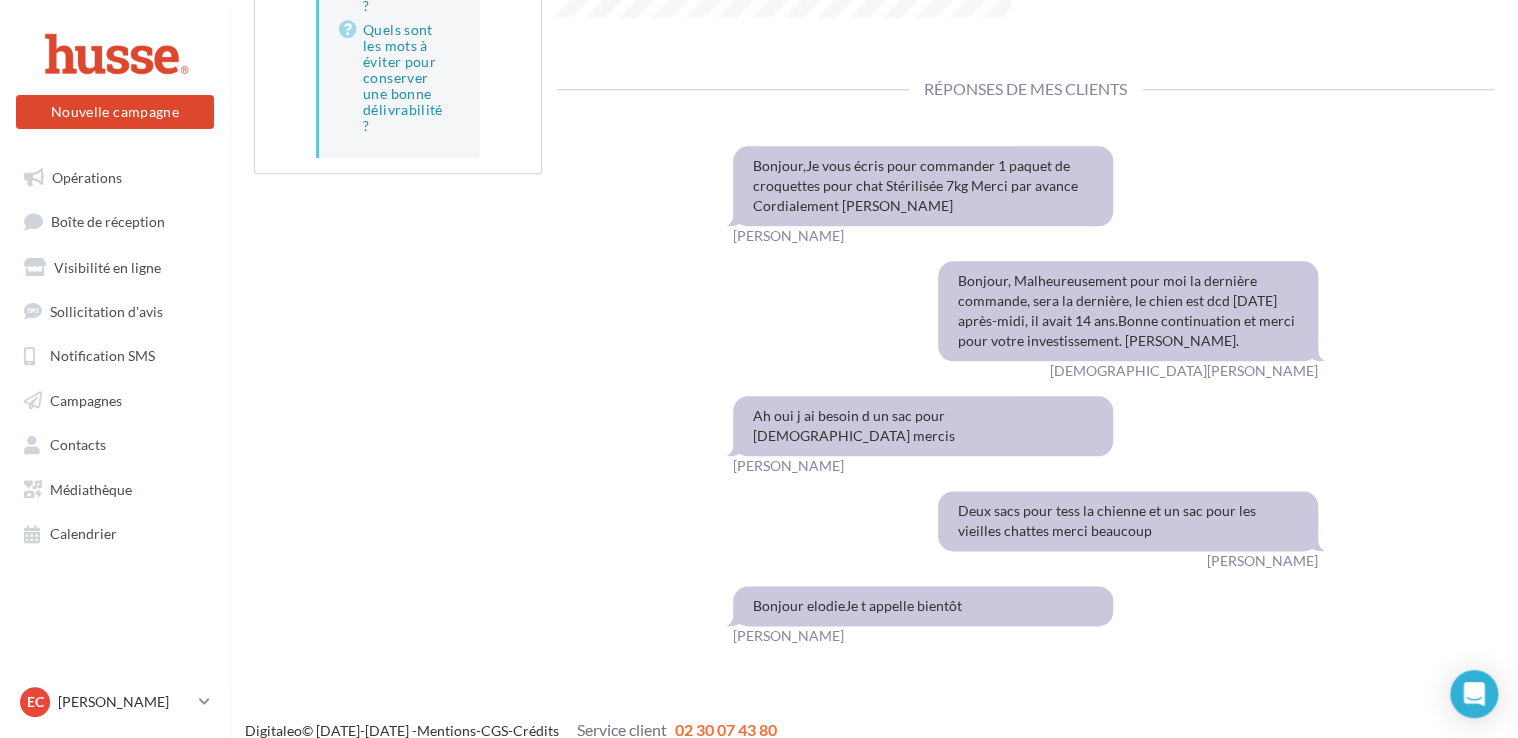 click at bounding box center [1026, 661] 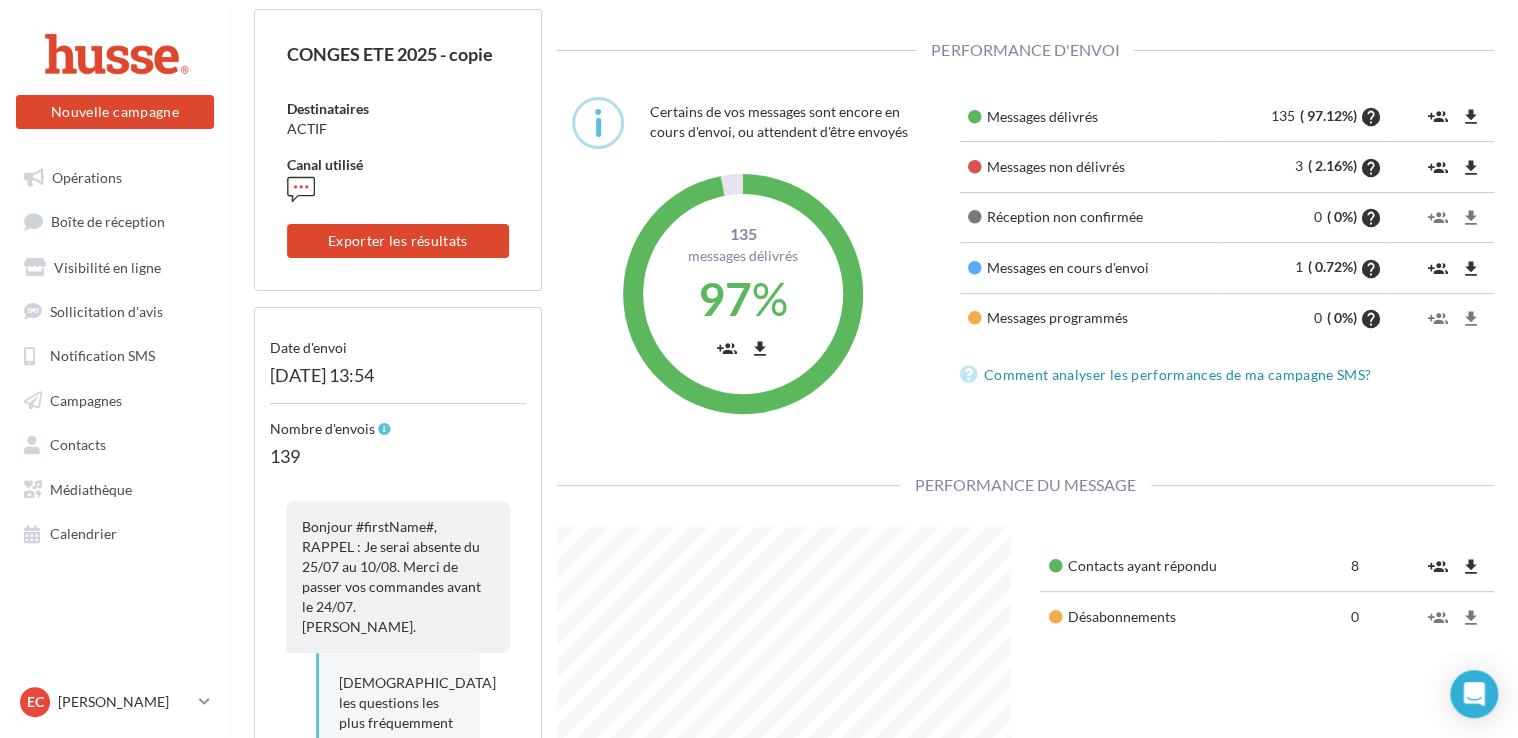 scroll, scrollTop: 0, scrollLeft: 0, axis: both 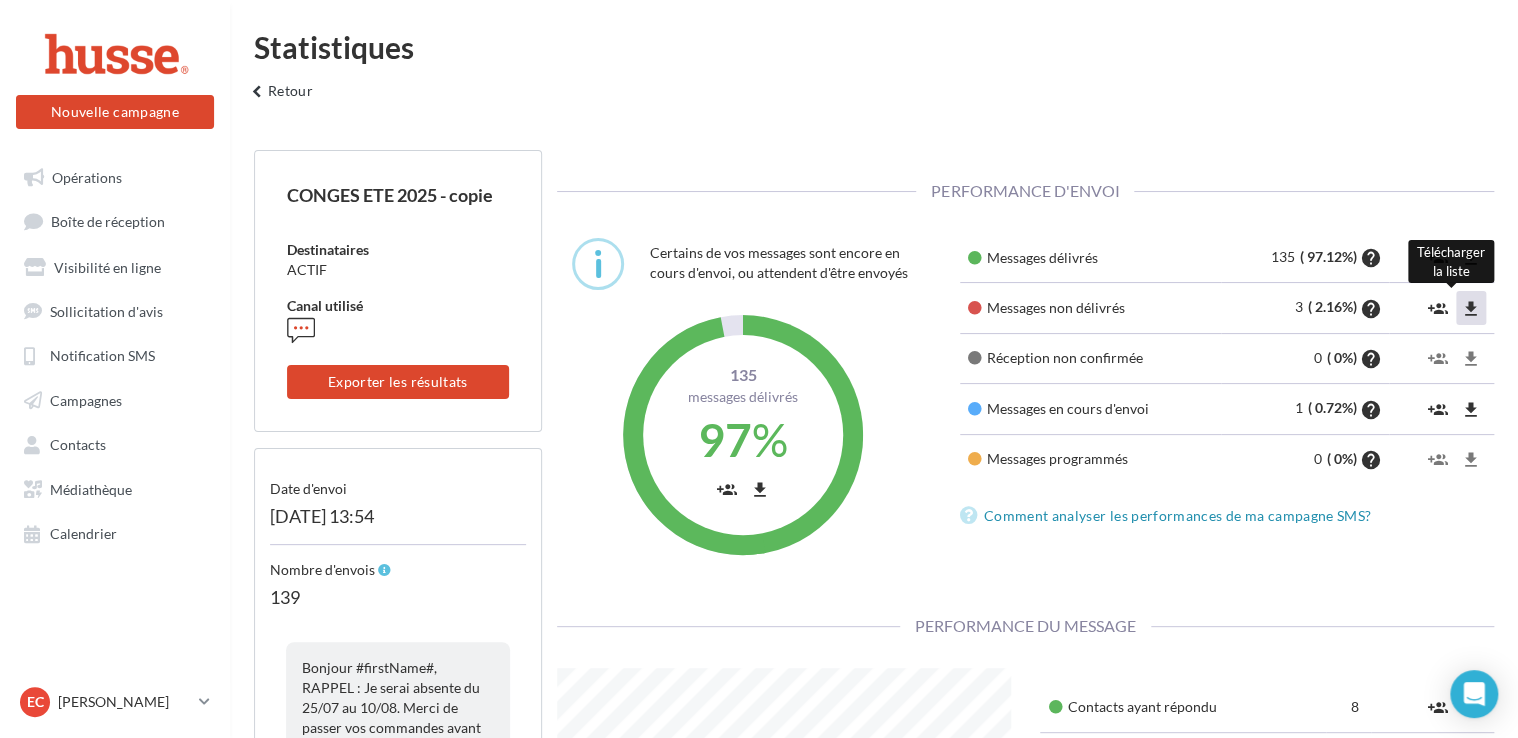 click on "file_download" at bounding box center (1471, 258) 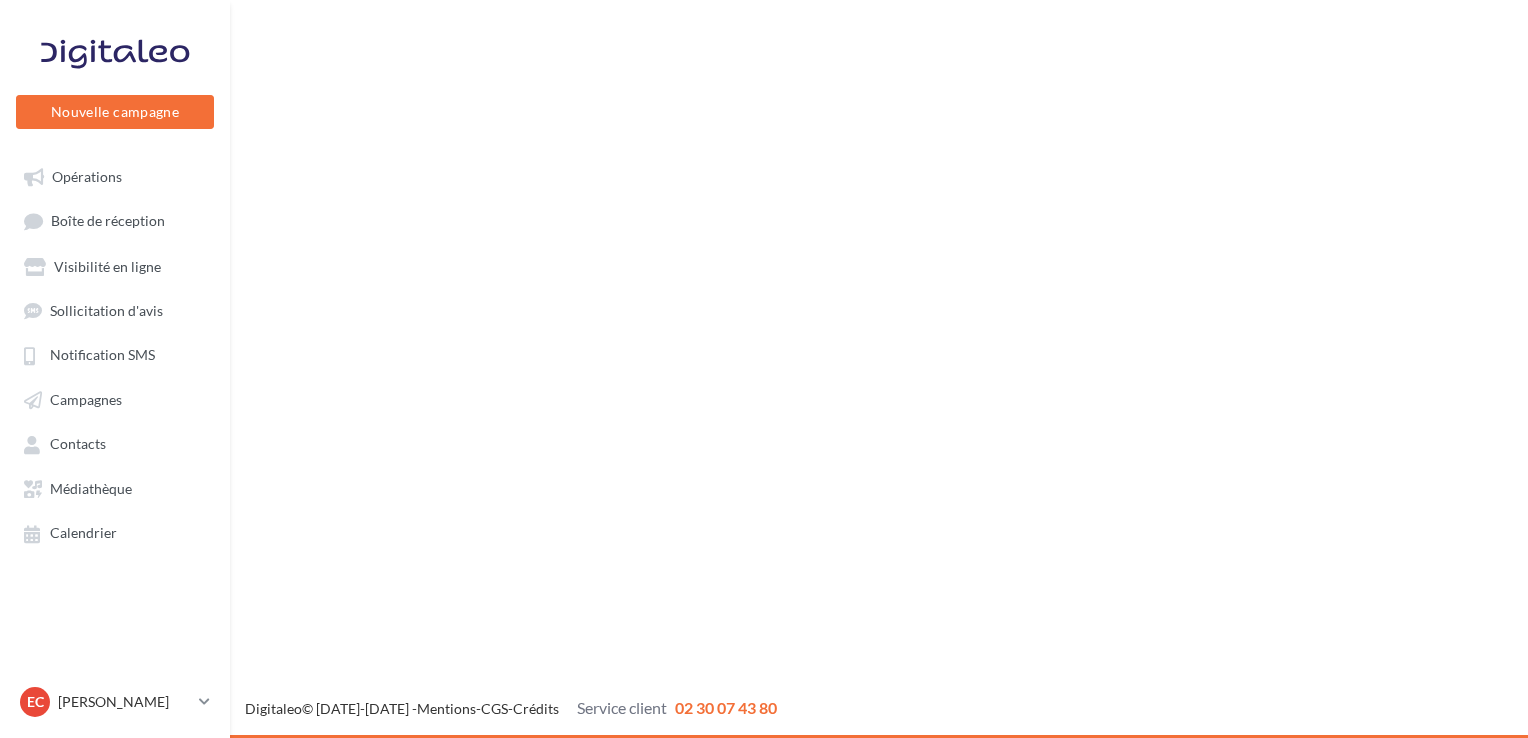 scroll, scrollTop: 0, scrollLeft: 0, axis: both 